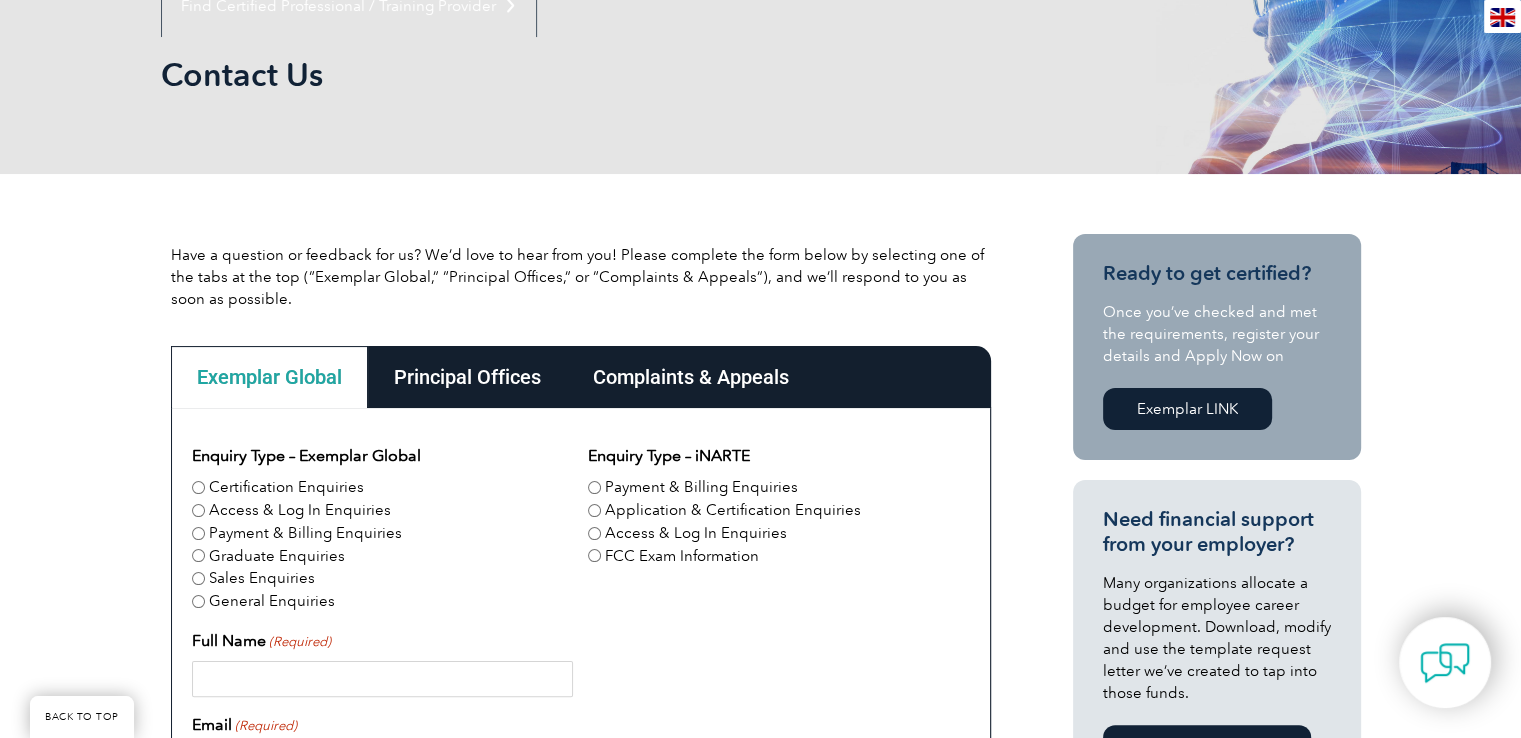 scroll, scrollTop: 300, scrollLeft: 0, axis: vertical 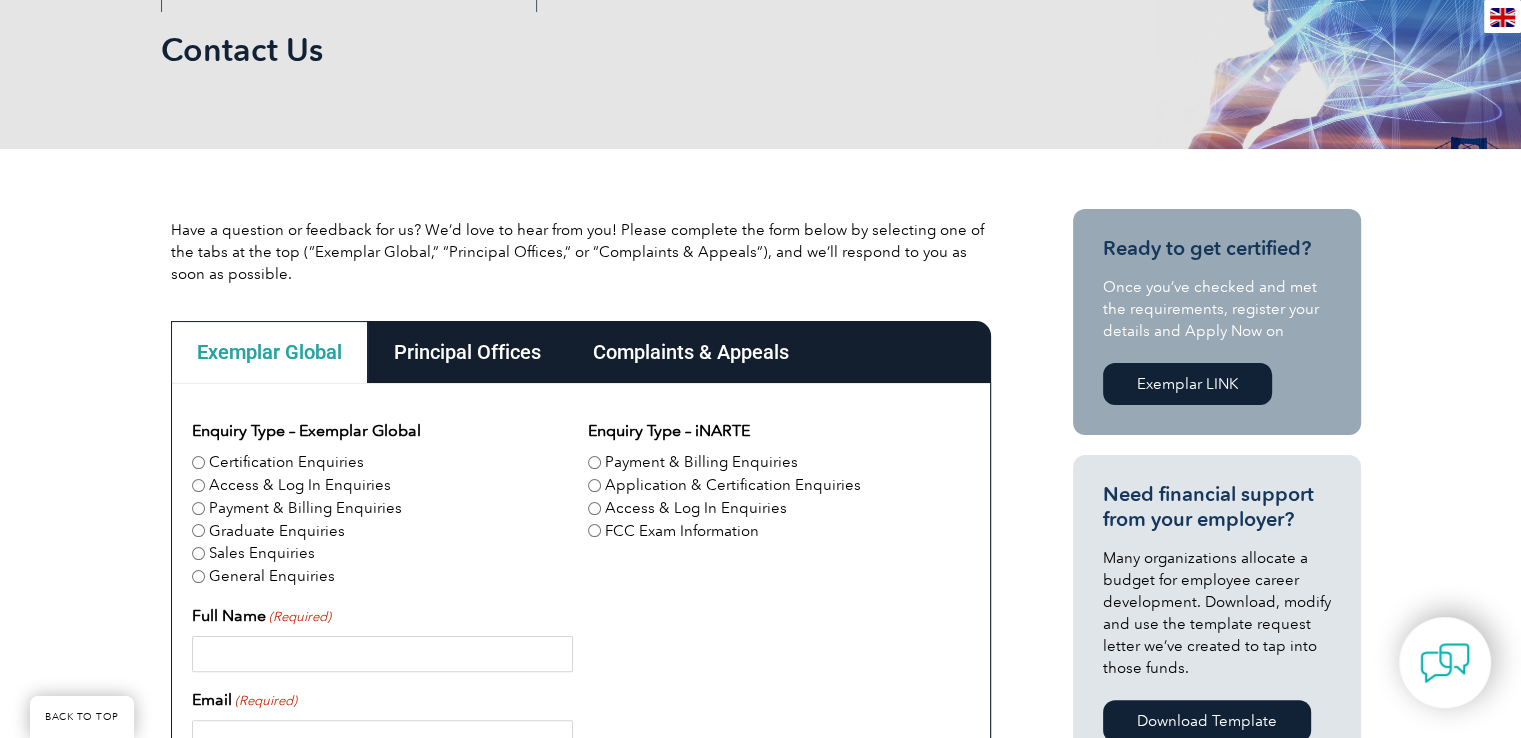 click on "Principal Offices" at bounding box center (467, 352) 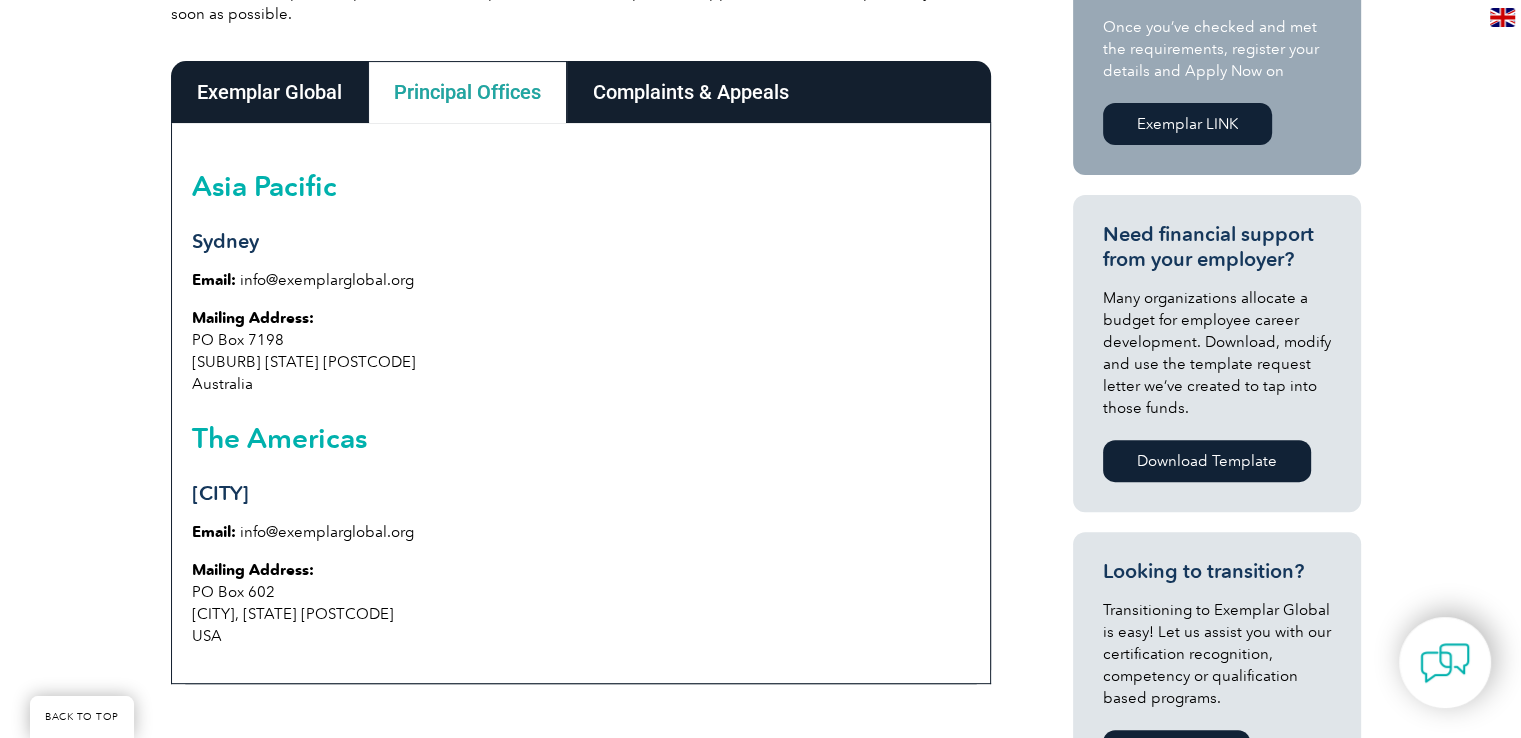 scroll, scrollTop: 400, scrollLeft: 0, axis: vertical 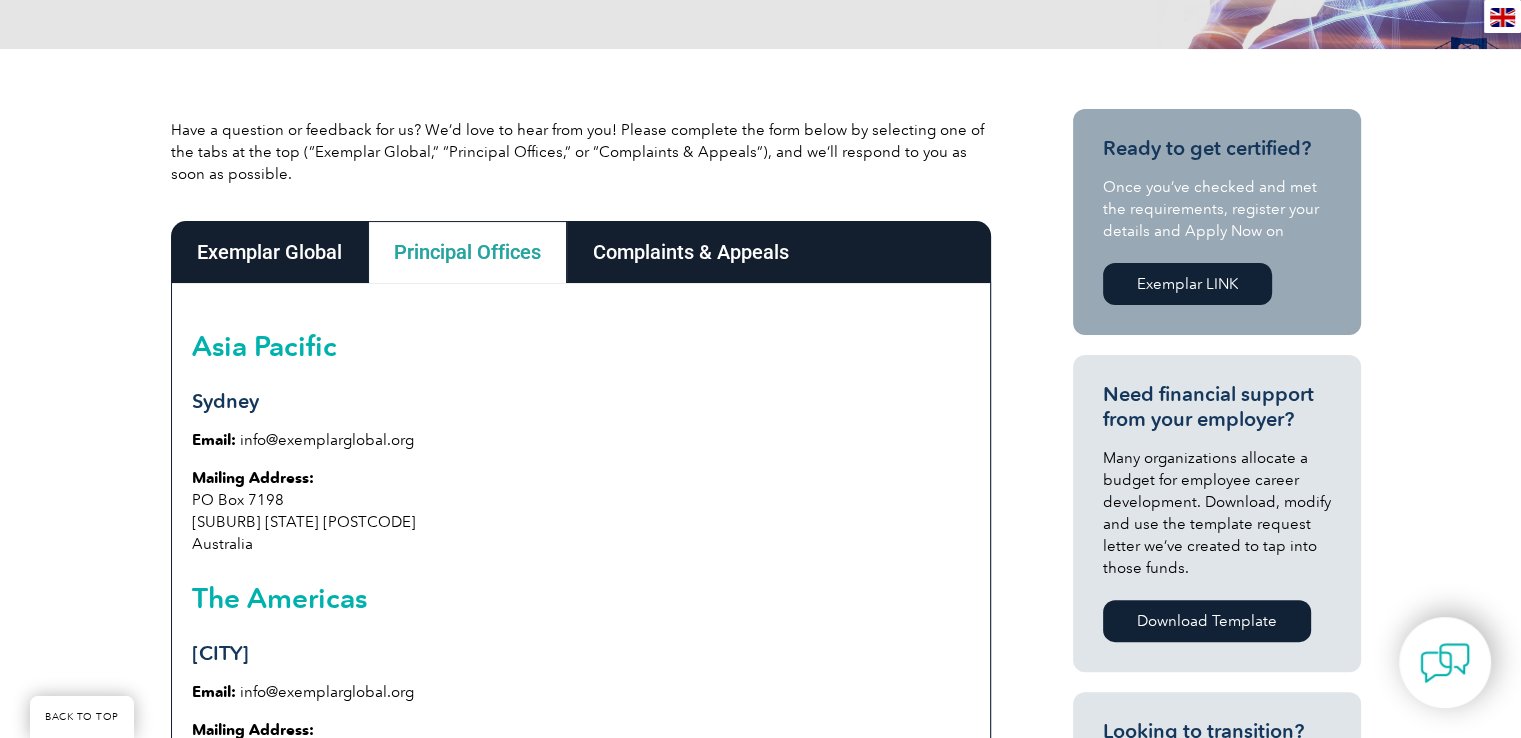 click on "Exemplar Global   Principal Offices   Complaints & Appeals       Exemplar Global       Enquiry Type – Exemplar Global       Certification Enquiries         Access & Log In Enquiries         Payment & Billing Enquiries         Graduate Enquiries         Sales Enquiries         General Enquiries   Enquiry Type – iNARTE       Payment & Billing Enquiries         Application & Certification Enquiries         Access & Log In Enquiries         FCC Exam Information   Full Name (Required) Email (Required)     Country (Required) Message Phone (Optional) Please include country code CAPTCHA     Submit                         Δ       Principal Offices   Asia Pacific   Sydney   Email:   info@exemplarglobal.org   Mailing Address: PO Box 7198 Penrith South NSW 2750 Australia   The Americas   Milwaukee   Email:   info@exemplarglobal.org   Mailing Address: PO Box 602 Milwaukee, WI 53201-0602 USA   Complaints & Appeals     (Required) Complaint Appeal Full Name (Required) Email (Required)     Country (Required)" at bounding box center (581, 532) 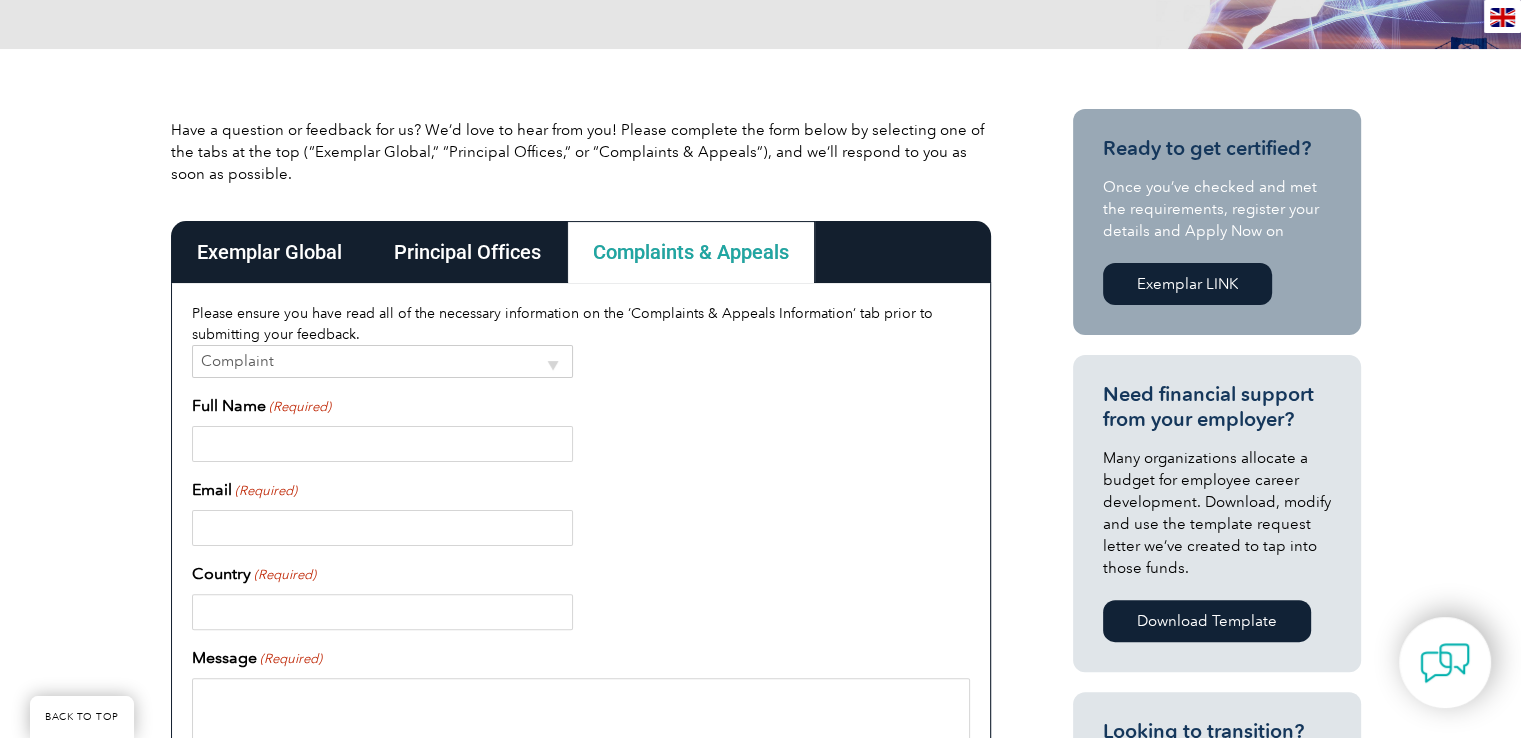 click on "Exemplar Global" at bounding box center [269, 252] 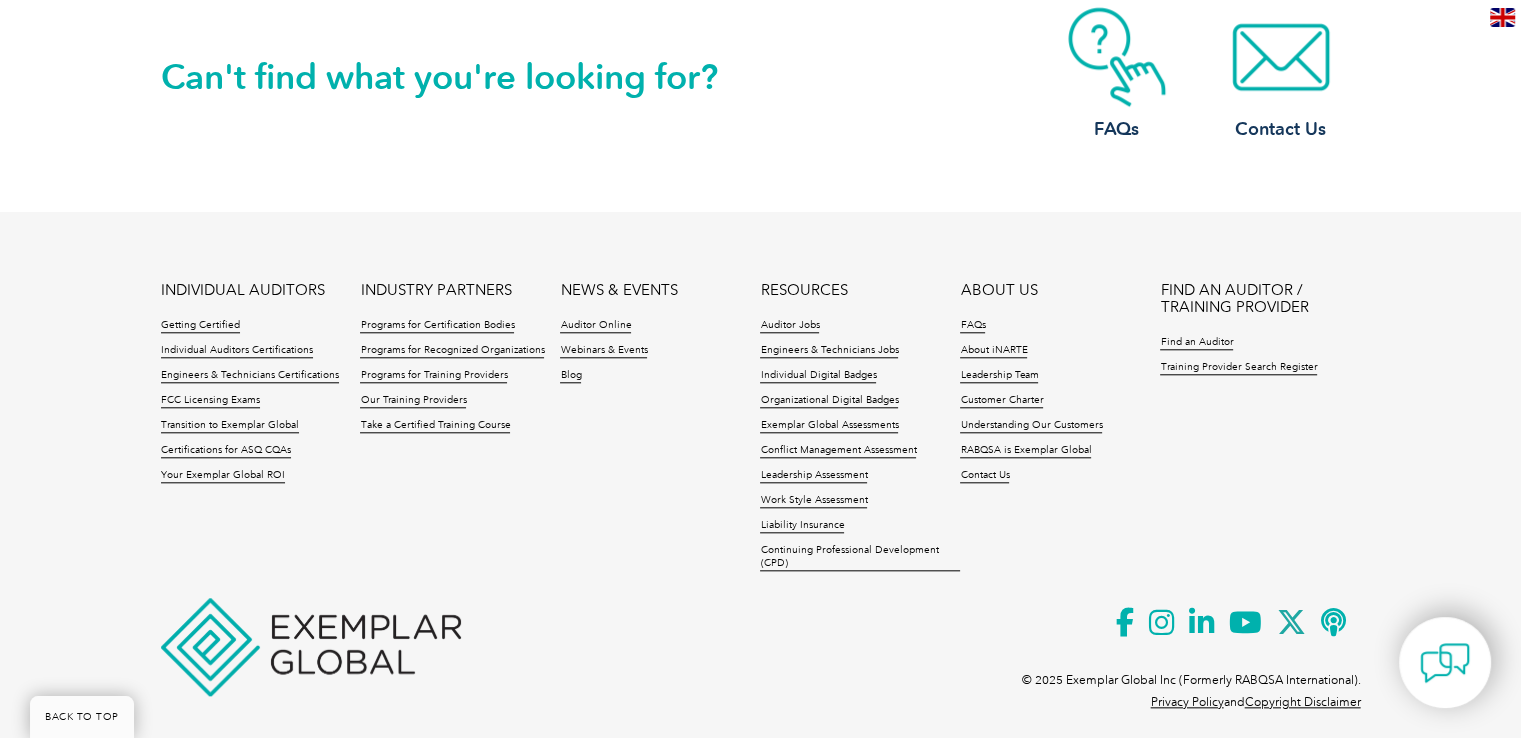 scroll, scrollTop: 1936, scrollLeft: 0, axis: vertical 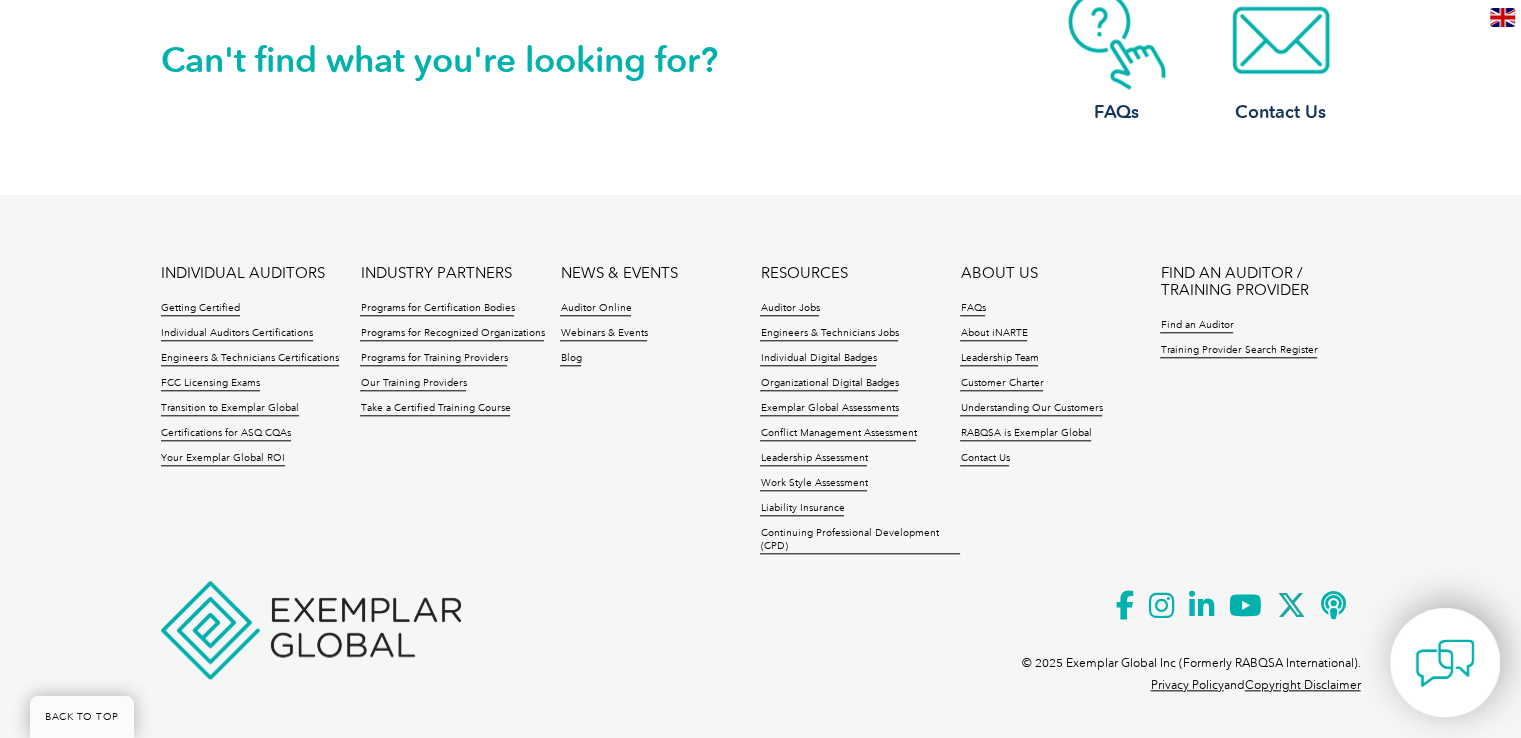 click at bounding box center (1445, 663) 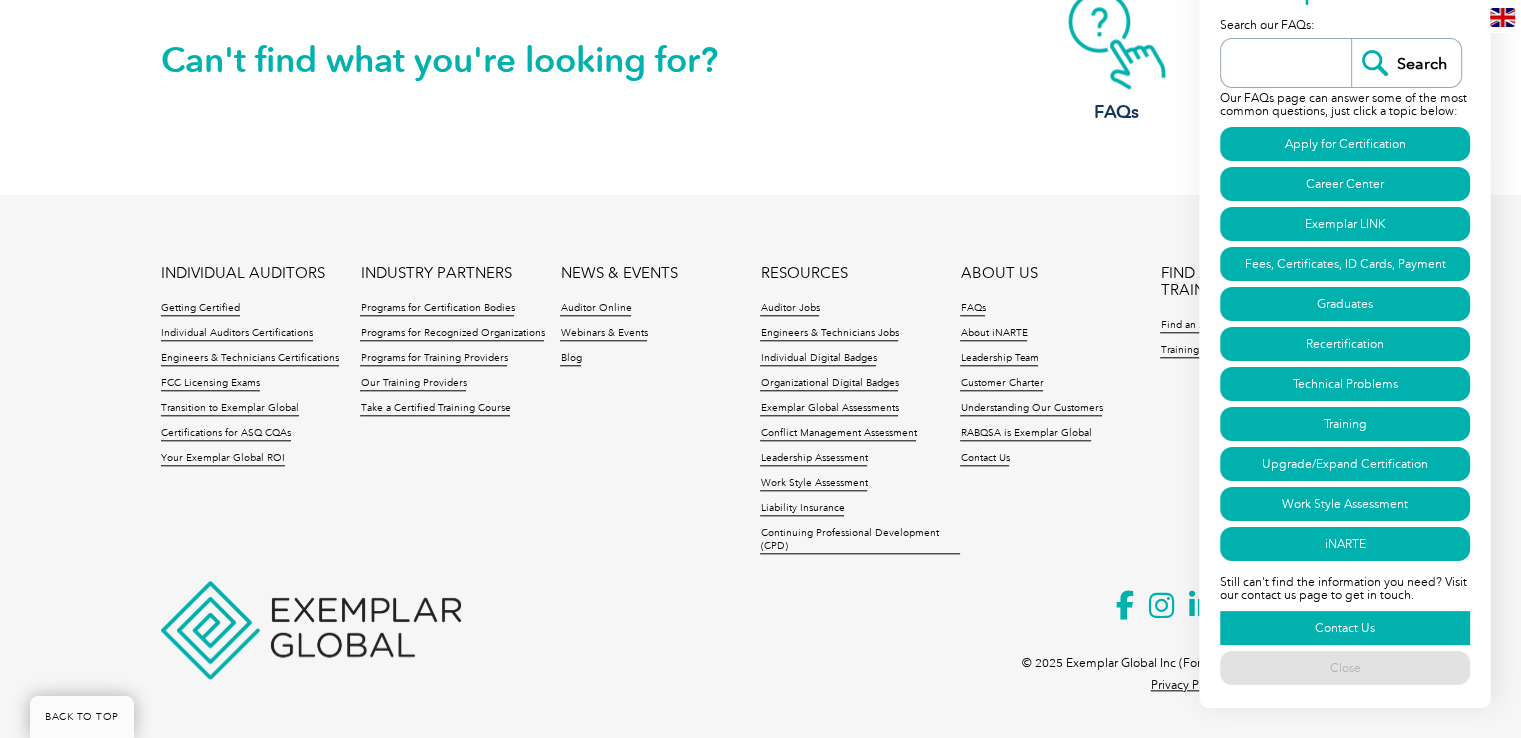 click on "Contact Us" at bounding box center (1345, 628) 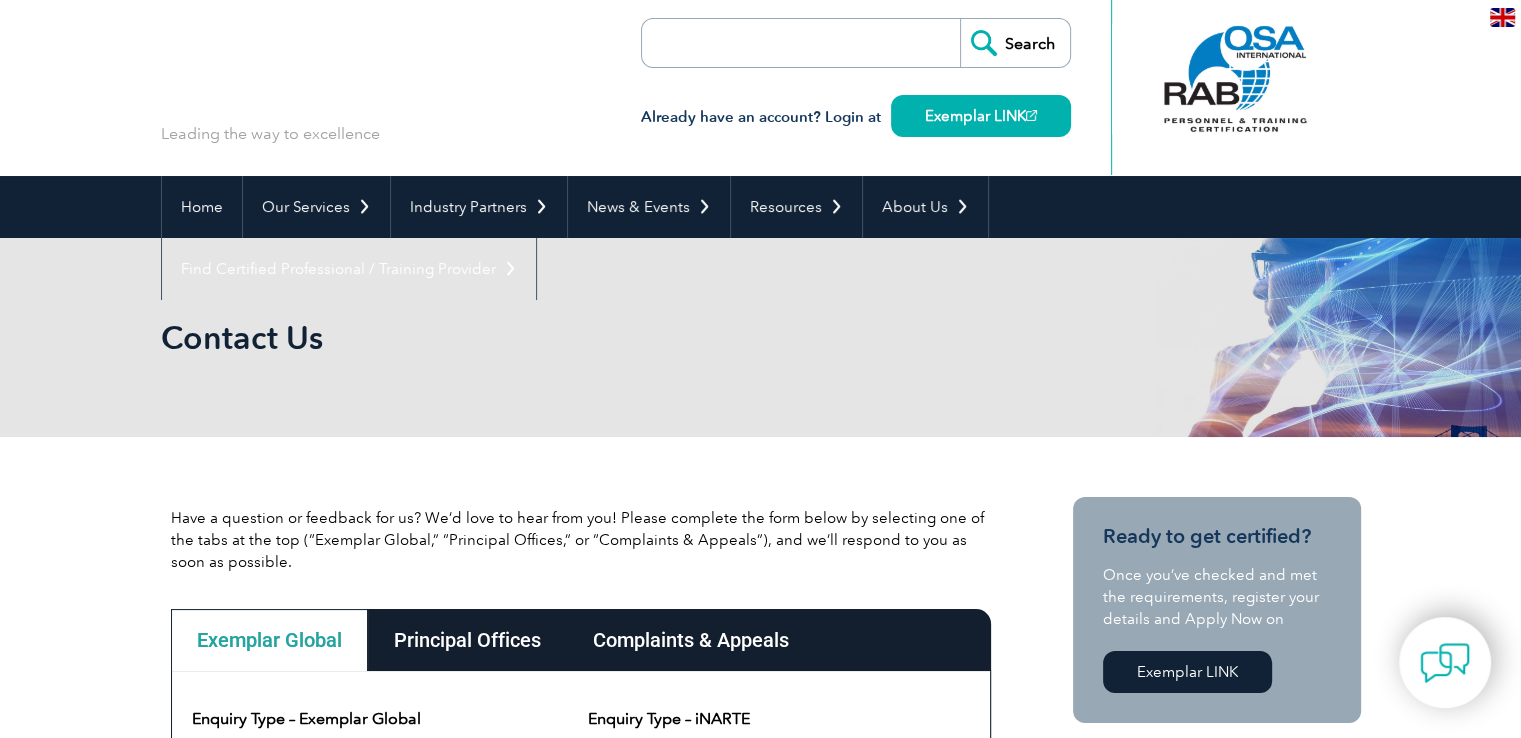 scroll, scrollTop: 0, scrollLeft: 0, axis: both 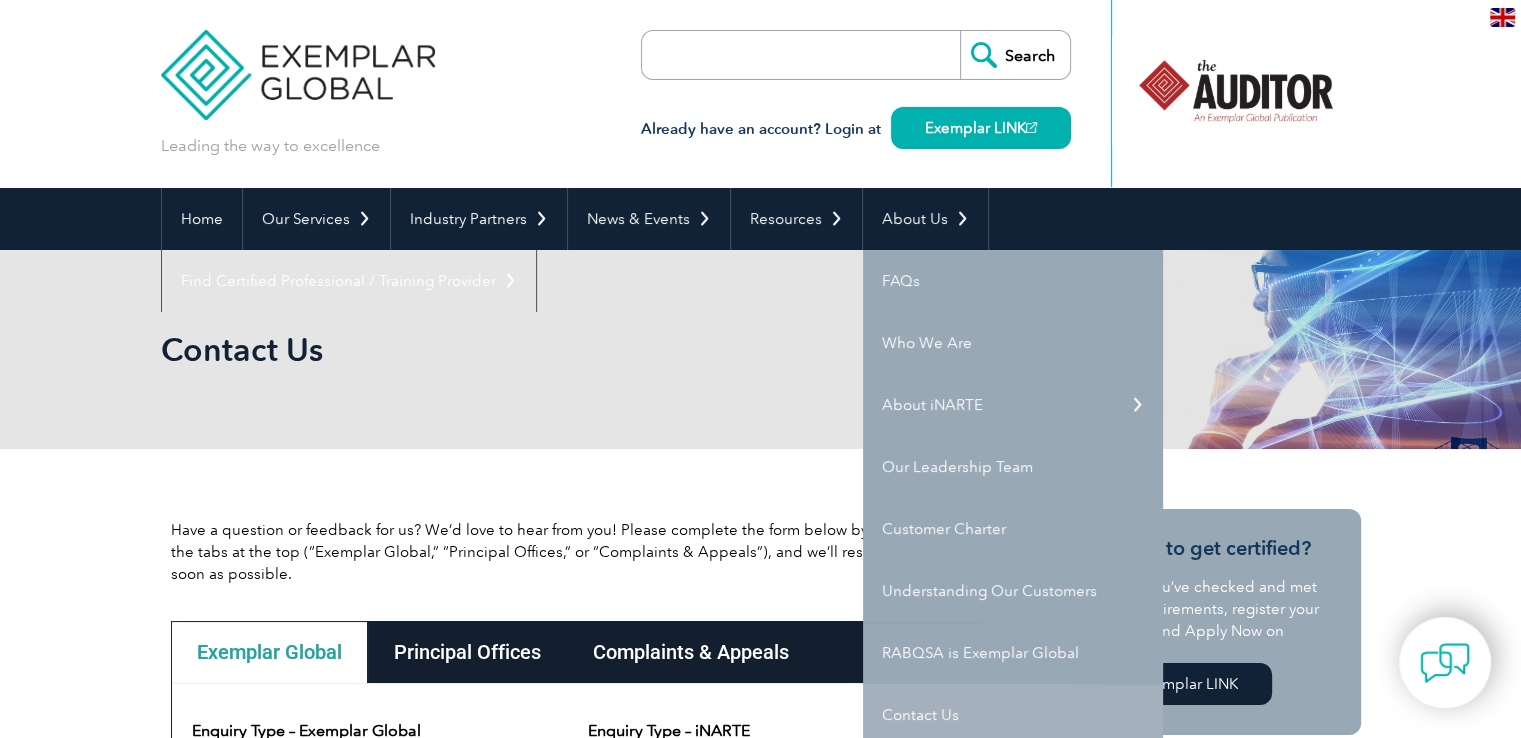 click on "Contact Us" at bounding box center (1013, 715) 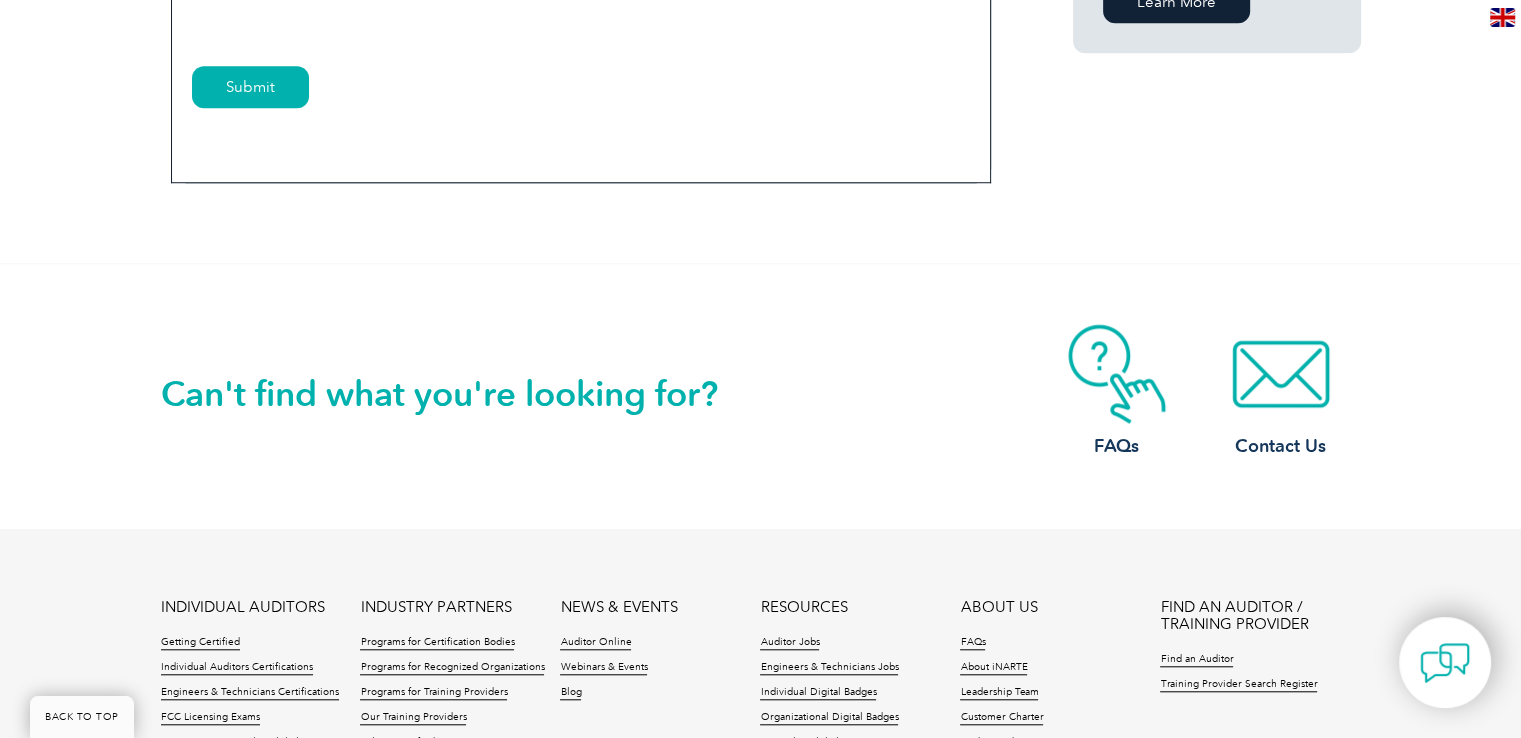 scroll, scrollTop: 1400, scrollLeft: 0, axis: vertical 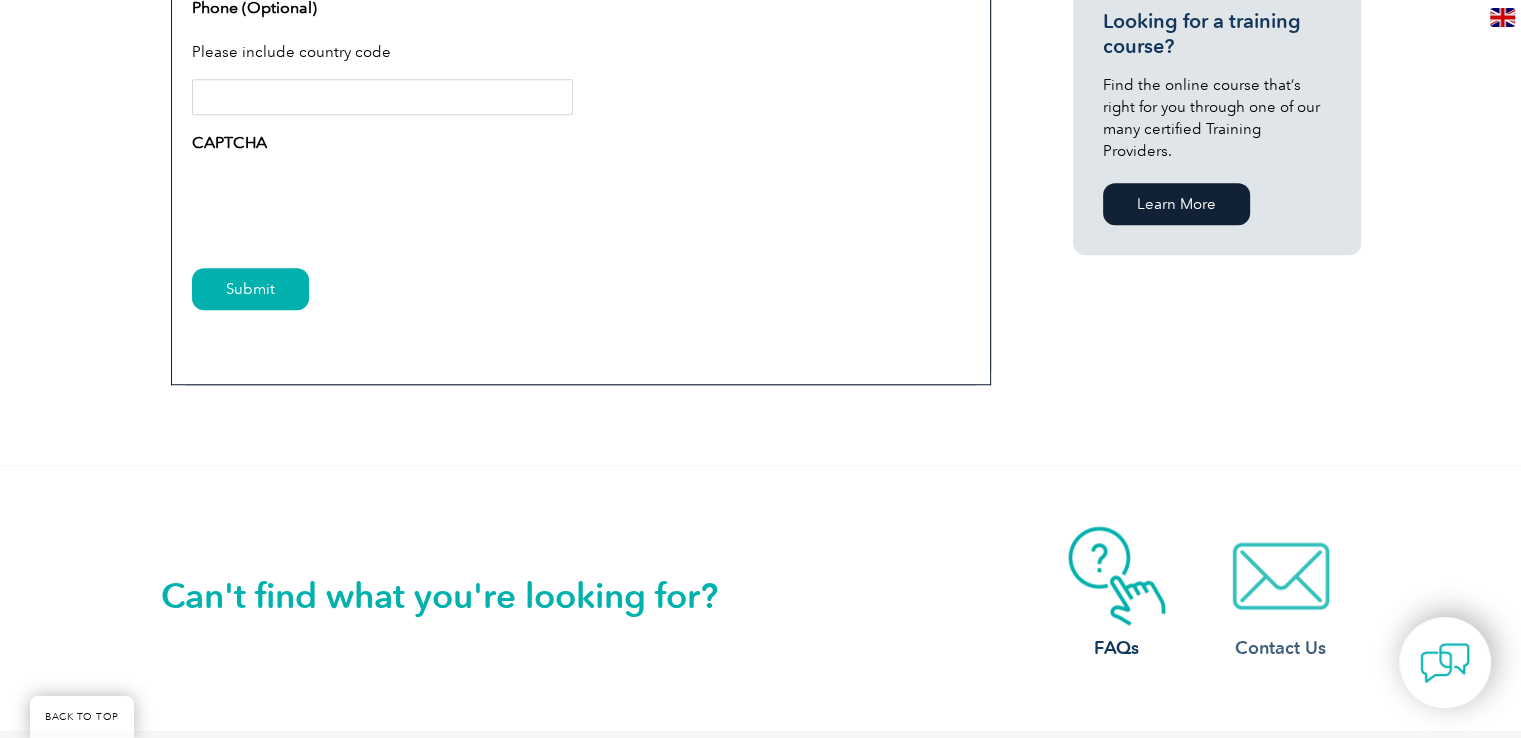 click at bounding box center (1281, 576) 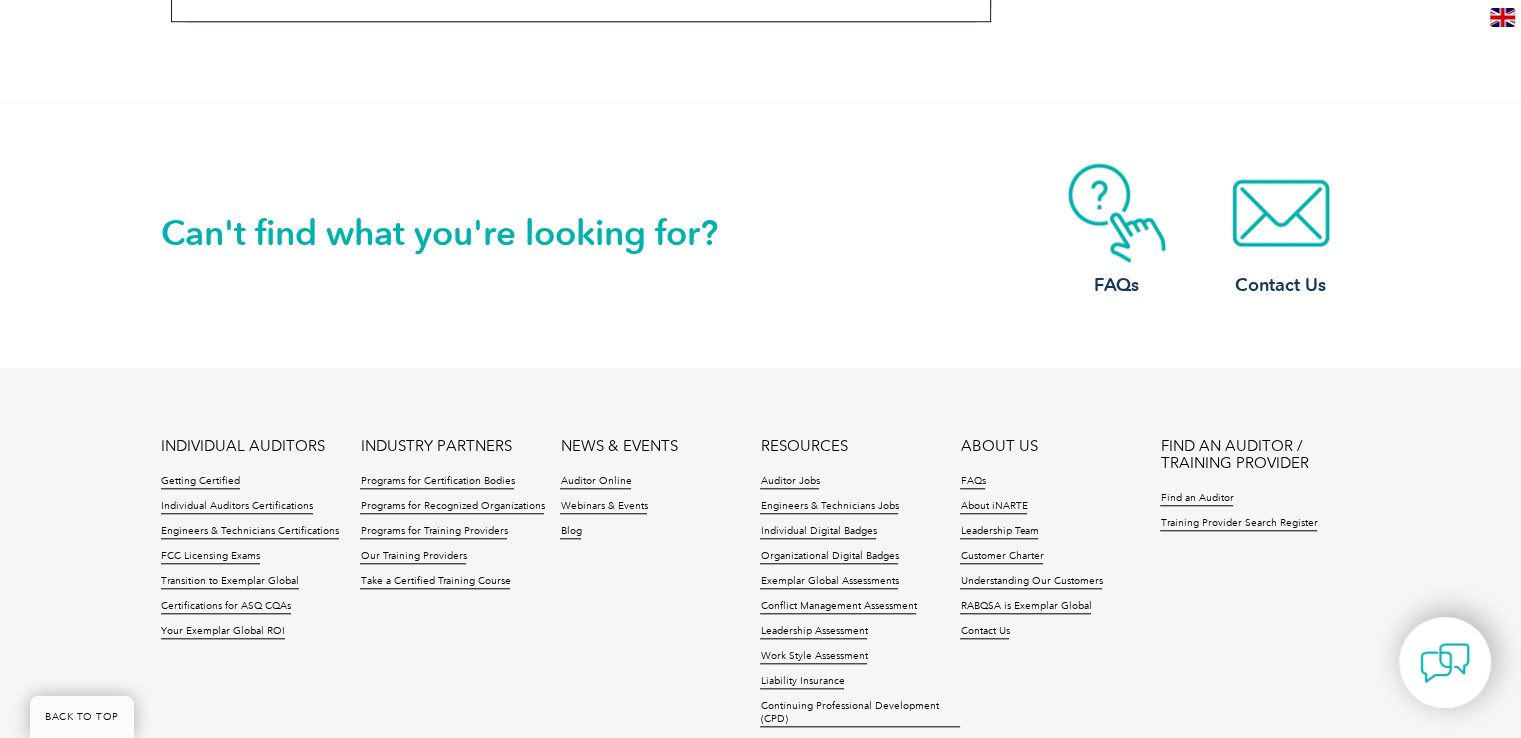 scroll, scrollTop: 1936, scrollLeft: 0, axis: vertical 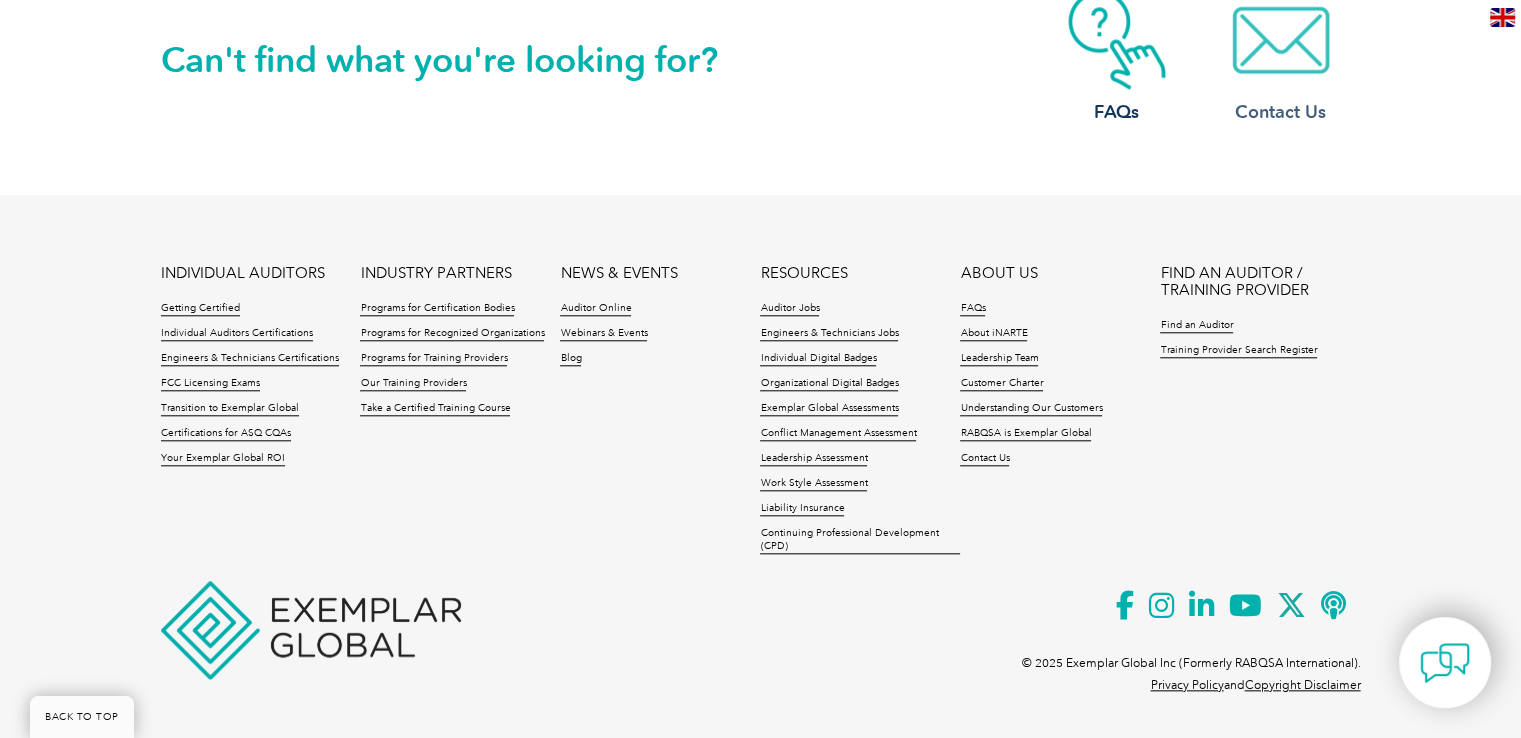 click at bounding box center [1281, 40] 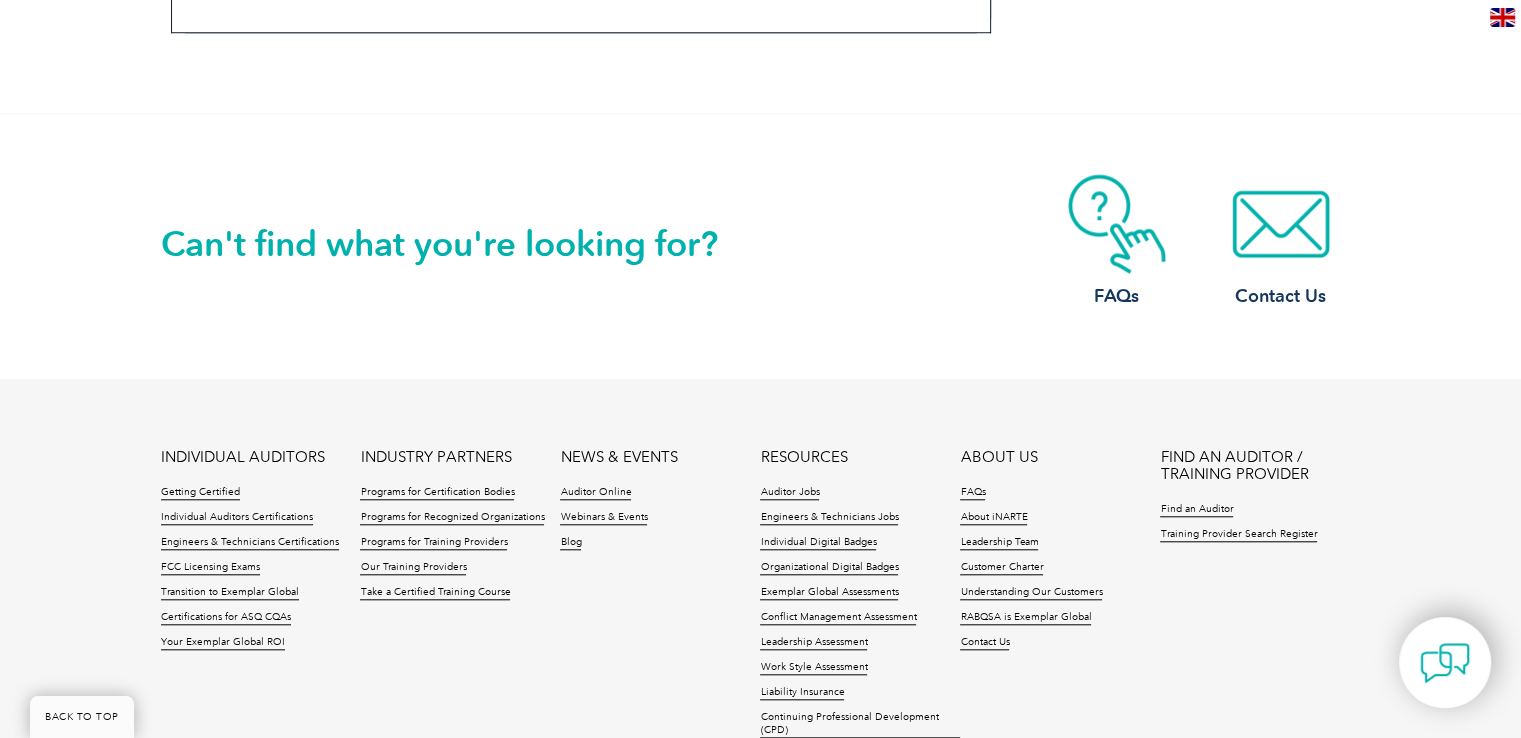scroll, scrollTop: 1900, scrollLeft: 0, axis: vertical 